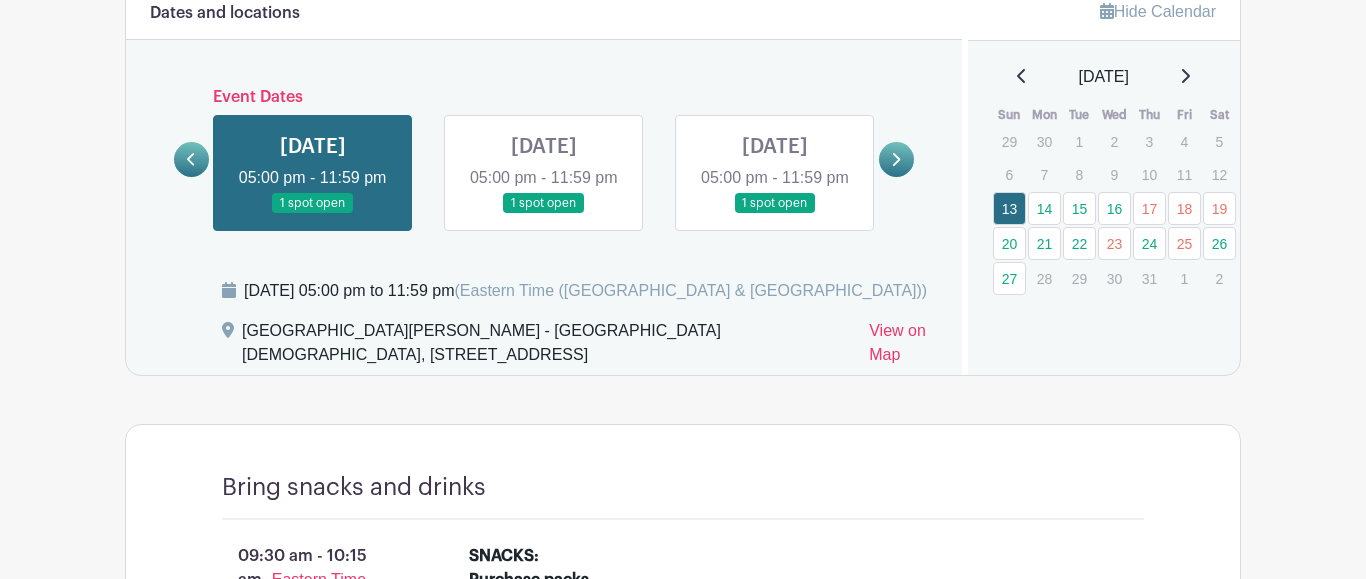scroll, scrollTop: 1176, scrollLeft: 0, axis: vertical 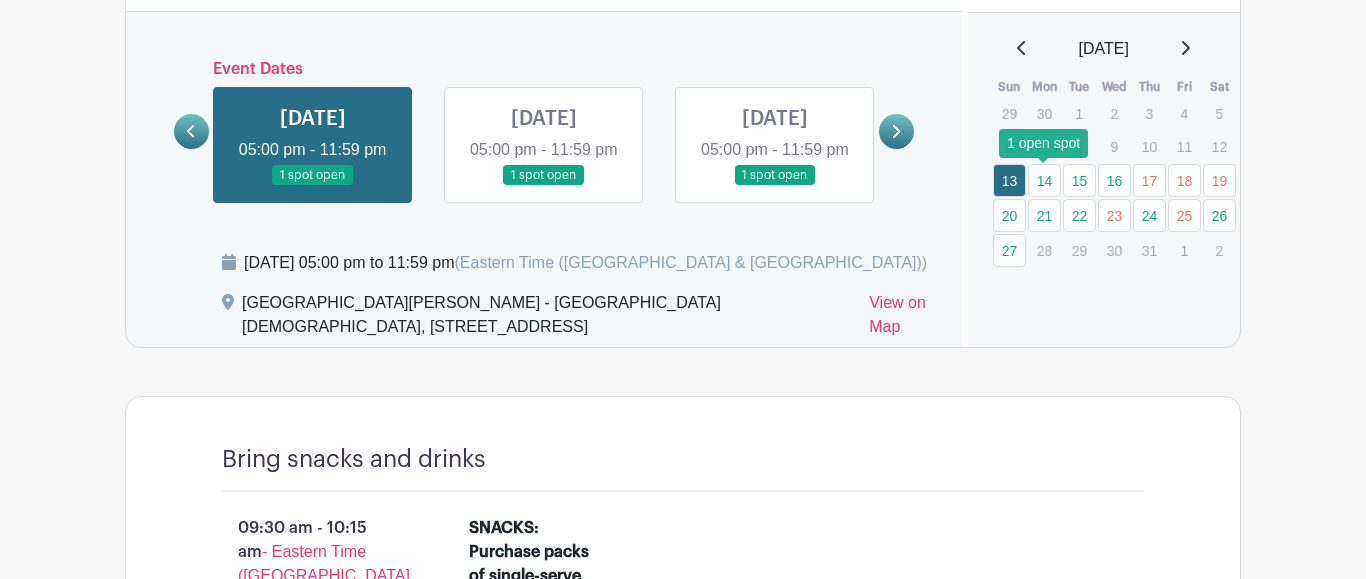 click on "14" at bounding box center (1044, 180) 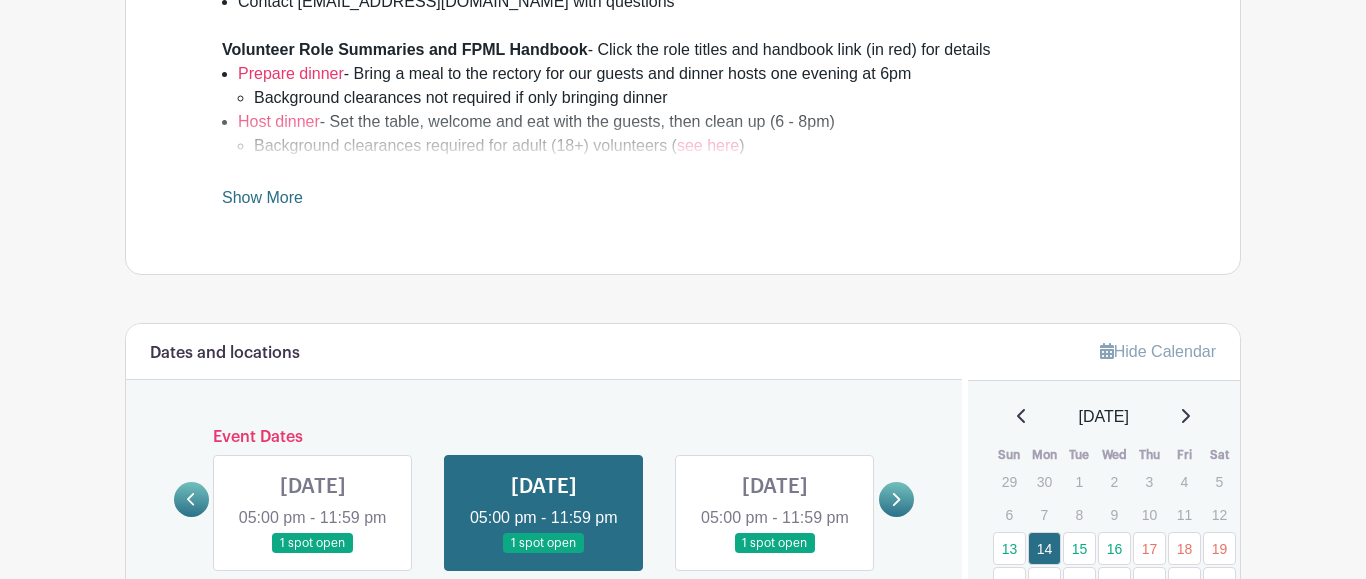 scroll, scrollTop: 1088, scrollLeft: 0, axis: vertical 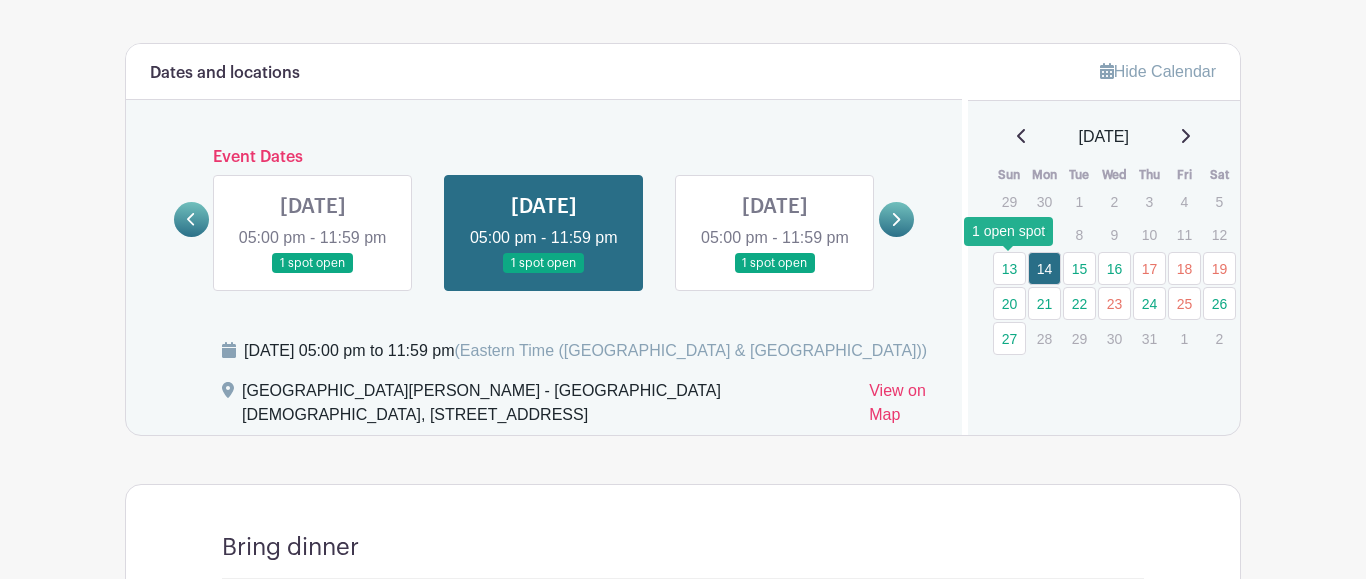 click on "13" at bounding box center [1009, 268] 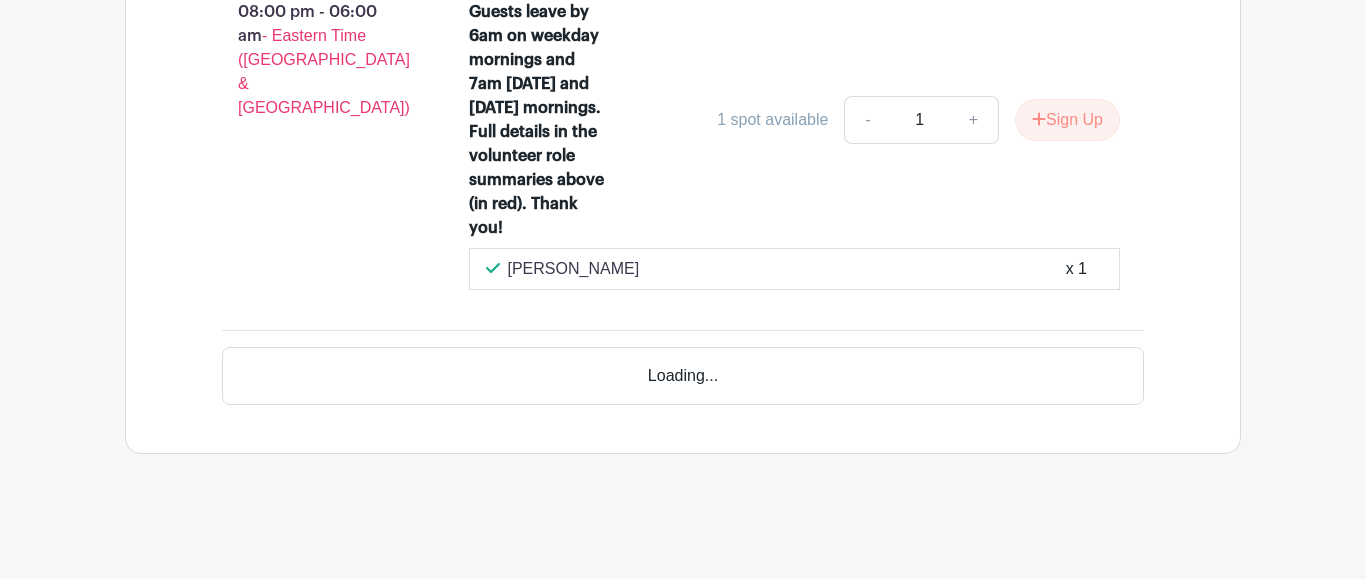 scroll, scrollTop: 4712, scrollLeft: 0, axis: vertical 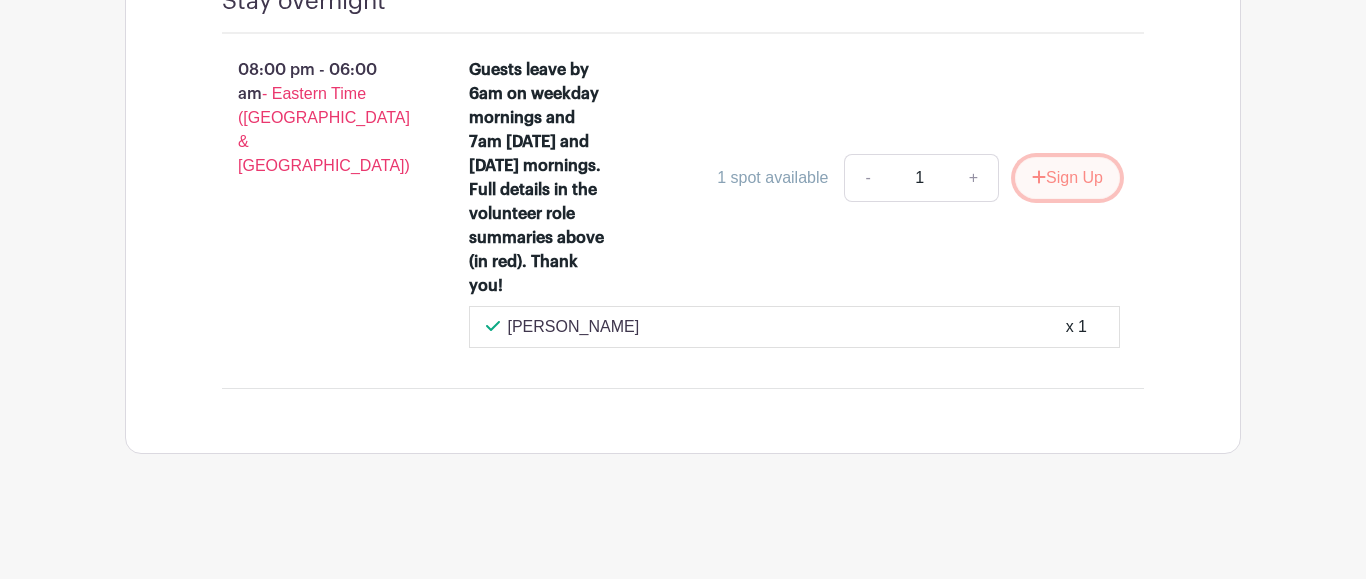 click on "Sign Up" at bounding box center (1067, 178) 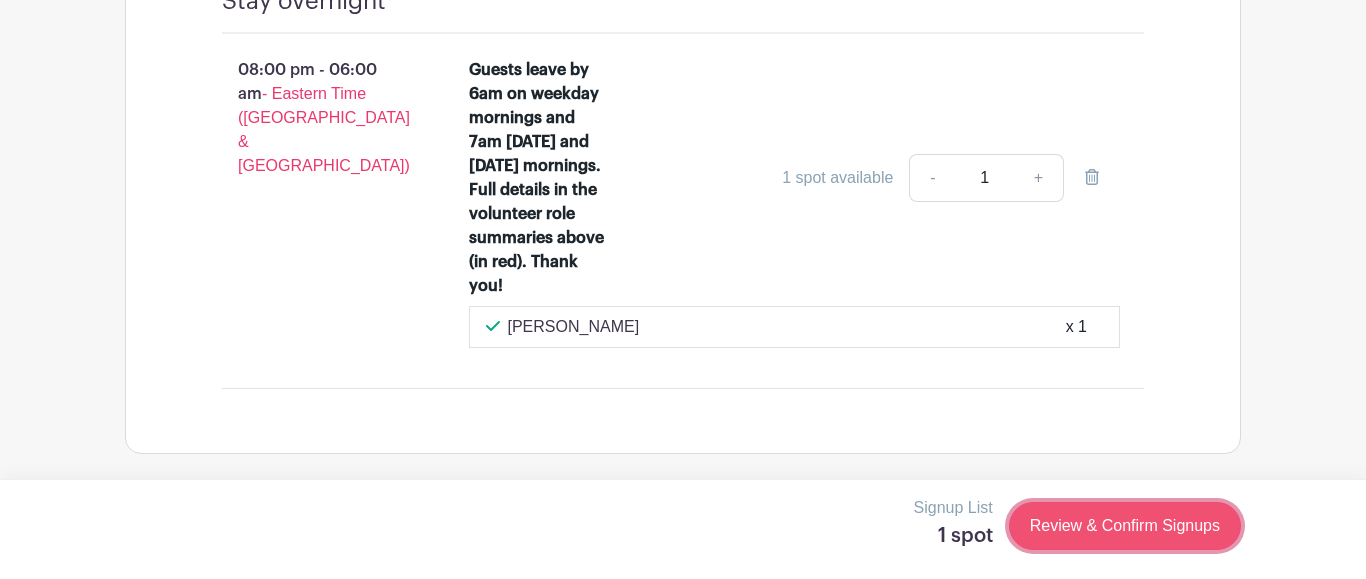 click on "Review & Confirm Signups" at bounding box center [1125, 526] 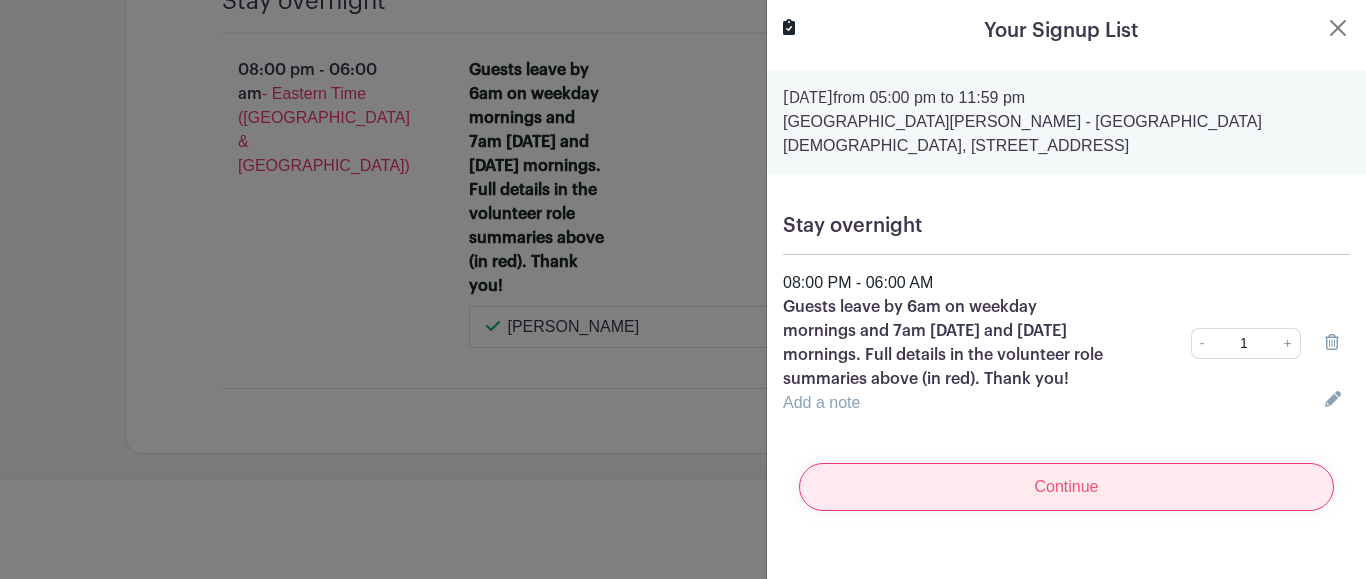 click on "Continue" at bounding box center (1066, 487) 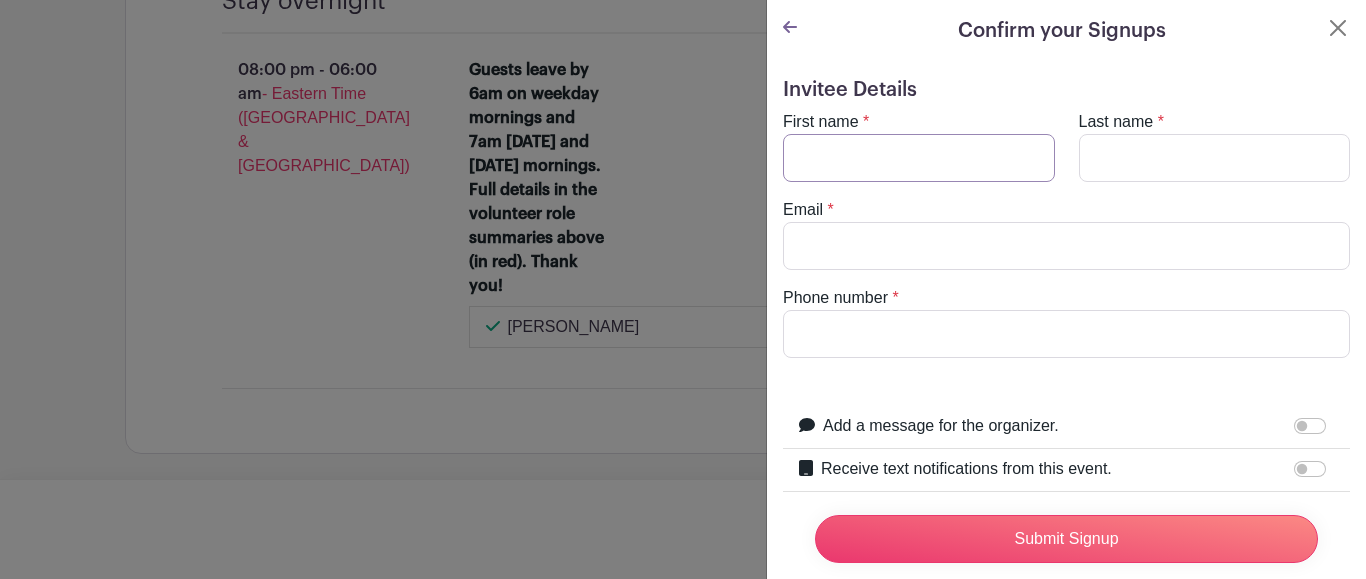 click on "First name" at bounding box center [919, 158] 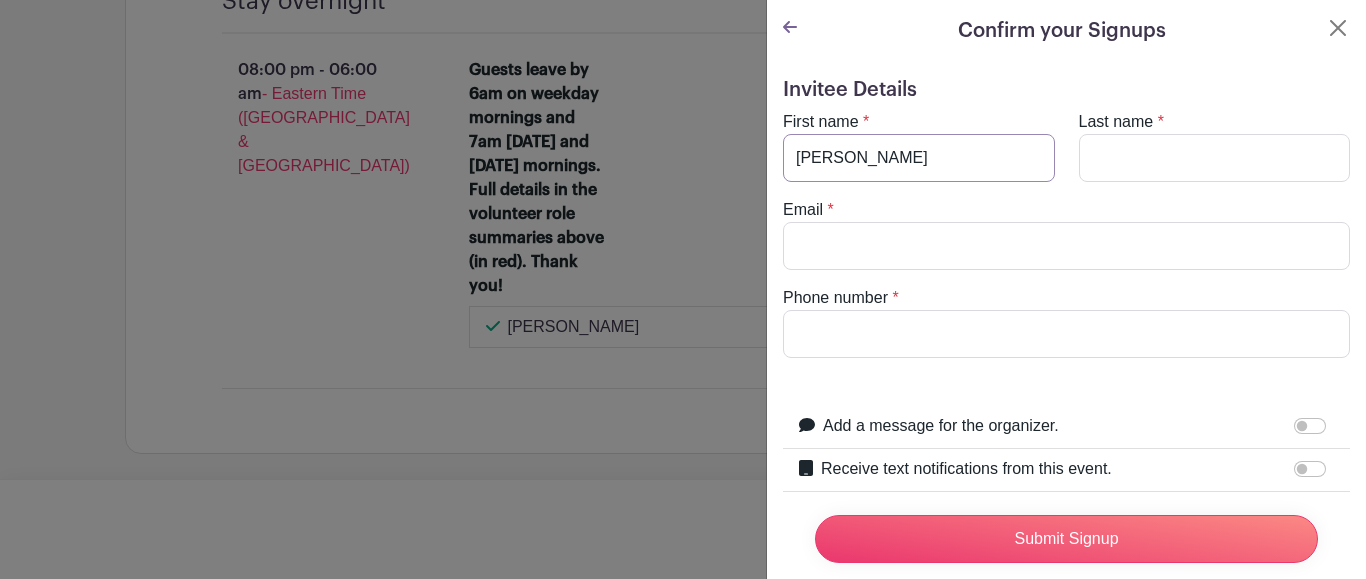 type on "[PERSON_NAME]" 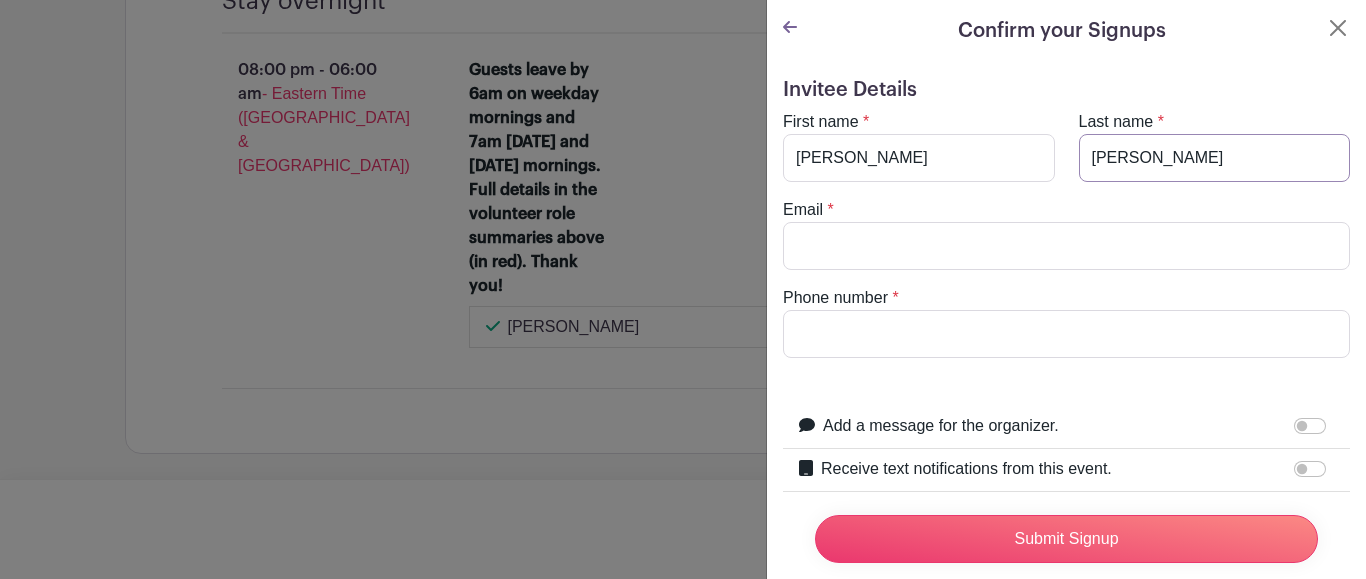type on "[PERSON_NAME]" 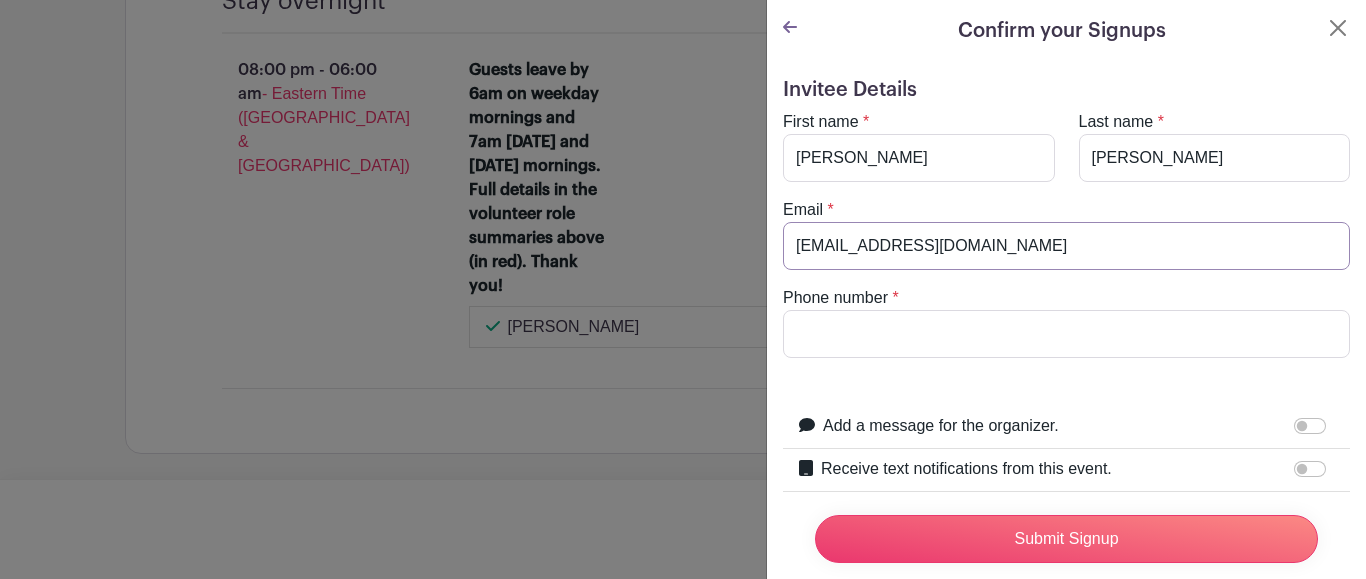 type on "[EMAIL_ADDRESS][DOMAIN_NAME]" 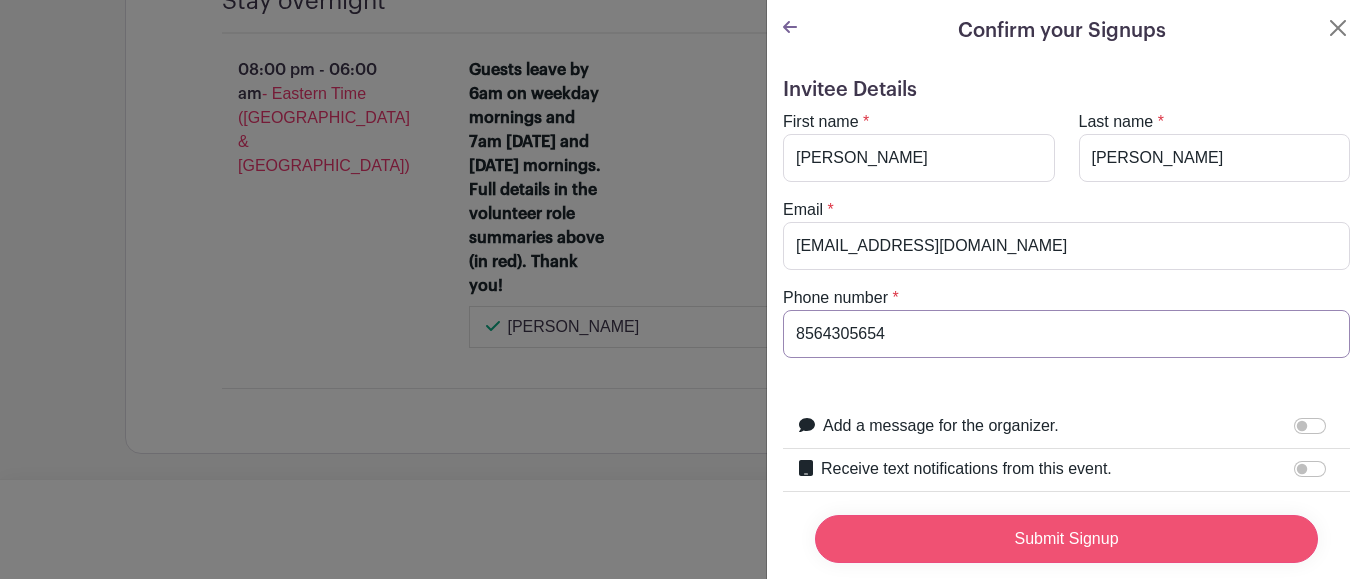 type on "8564305654" 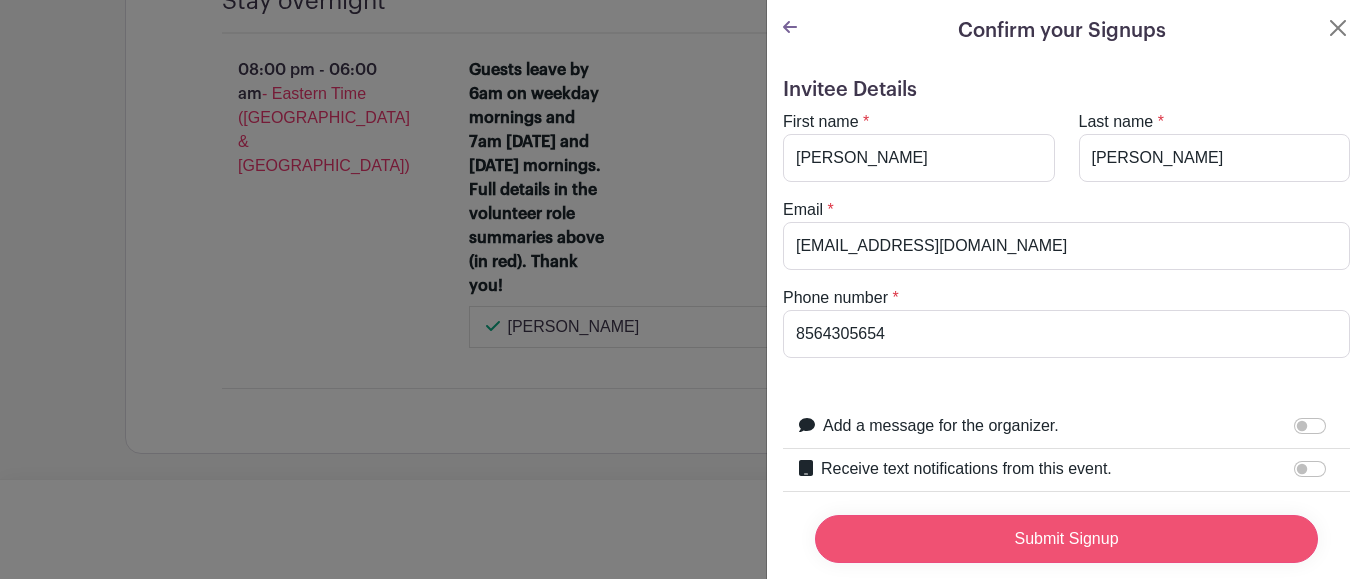 click on "Submit Signup" at bounding box center [1066, 539] 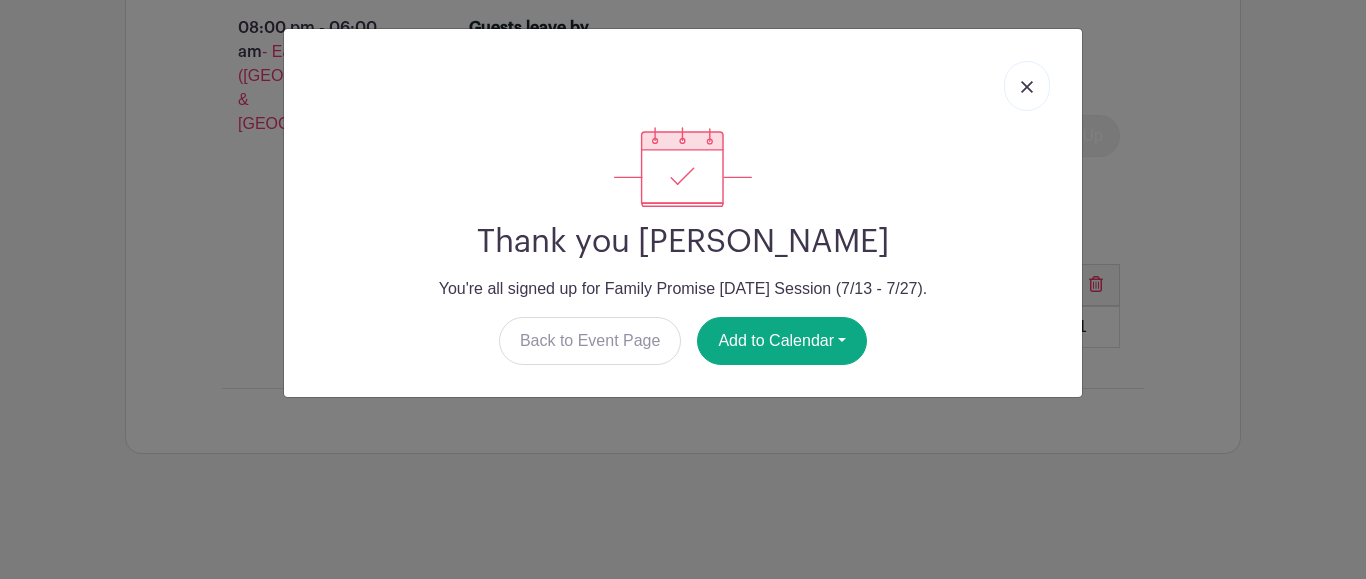 click at bounding box center (1027, 86) 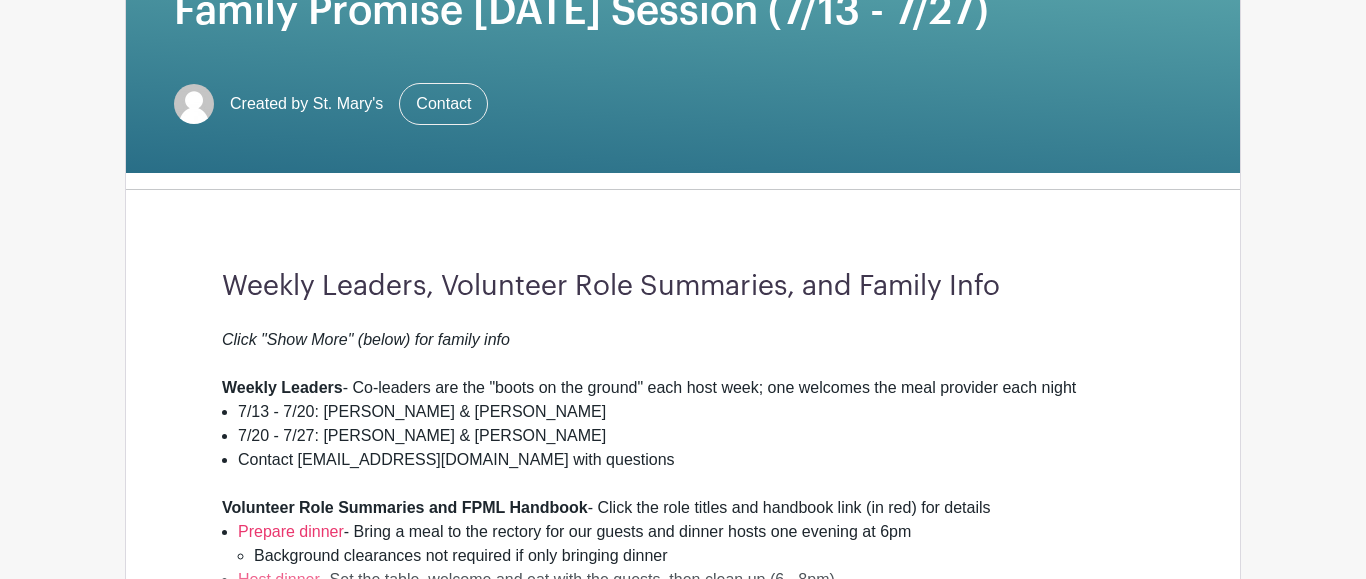 scroll, scrollTop: 1088, scrollLeft: 0, axis: vertical 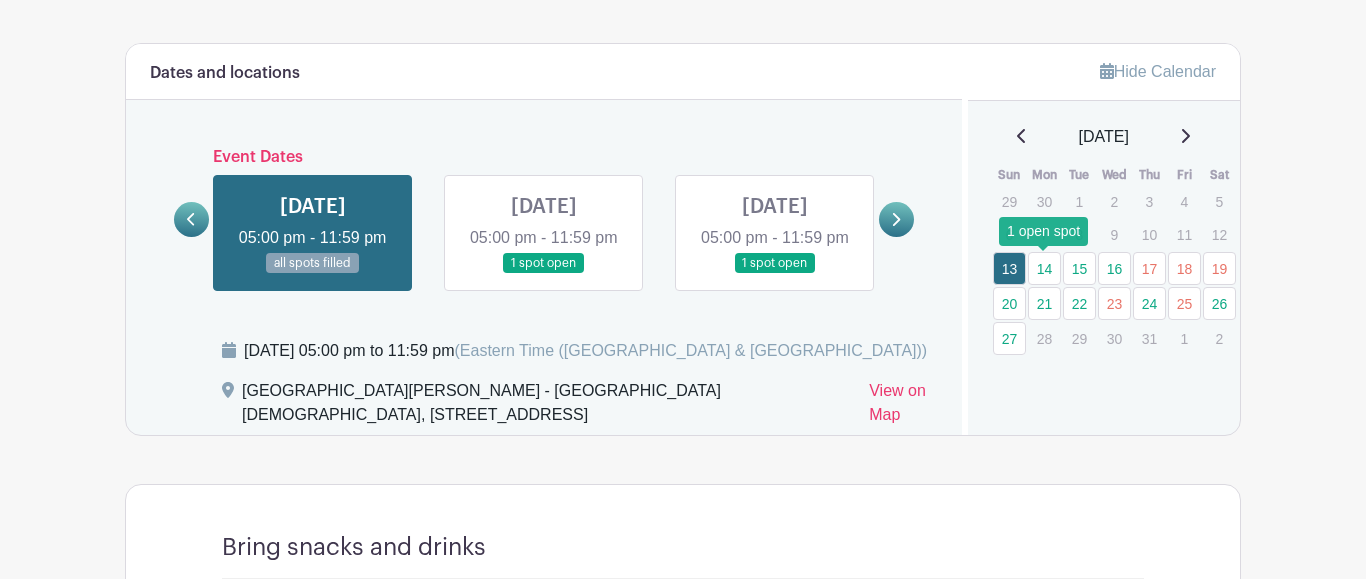 click on "14" at bounding box center [1044, 268] 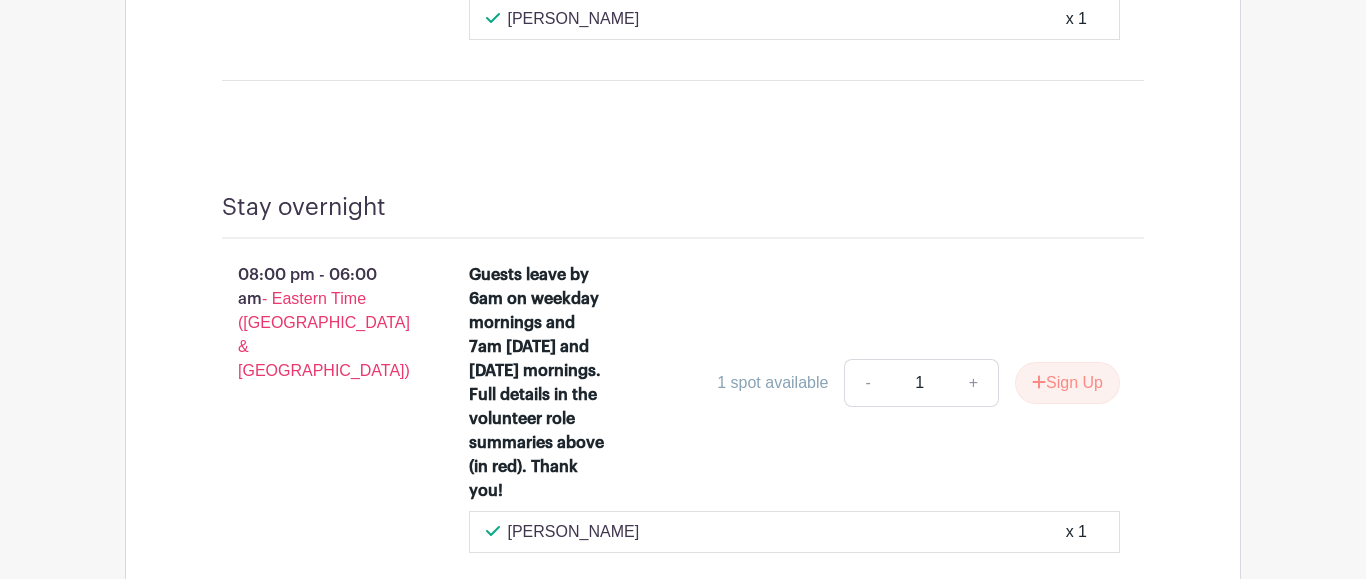 scroll, scrollTop: 2277, scrollLeft: 0, axis: vertical 